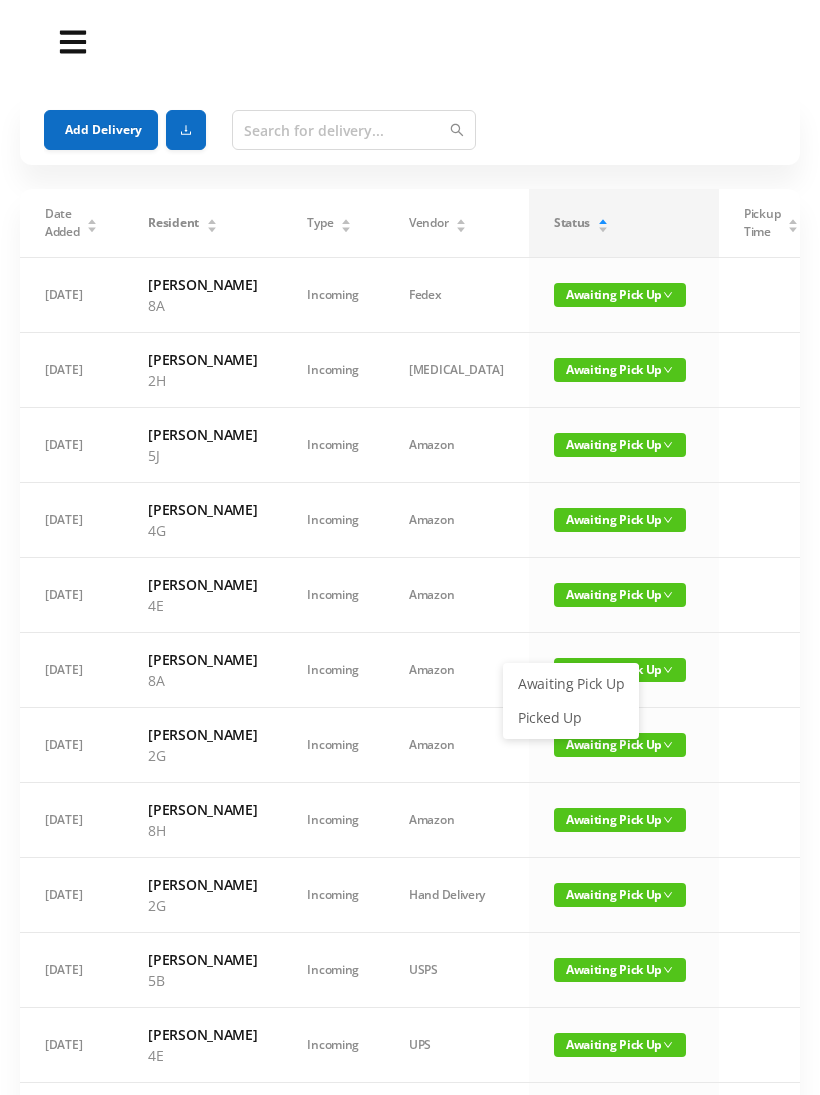 scroll, scrollTop: 0, scrollLeft: 0, axis: both 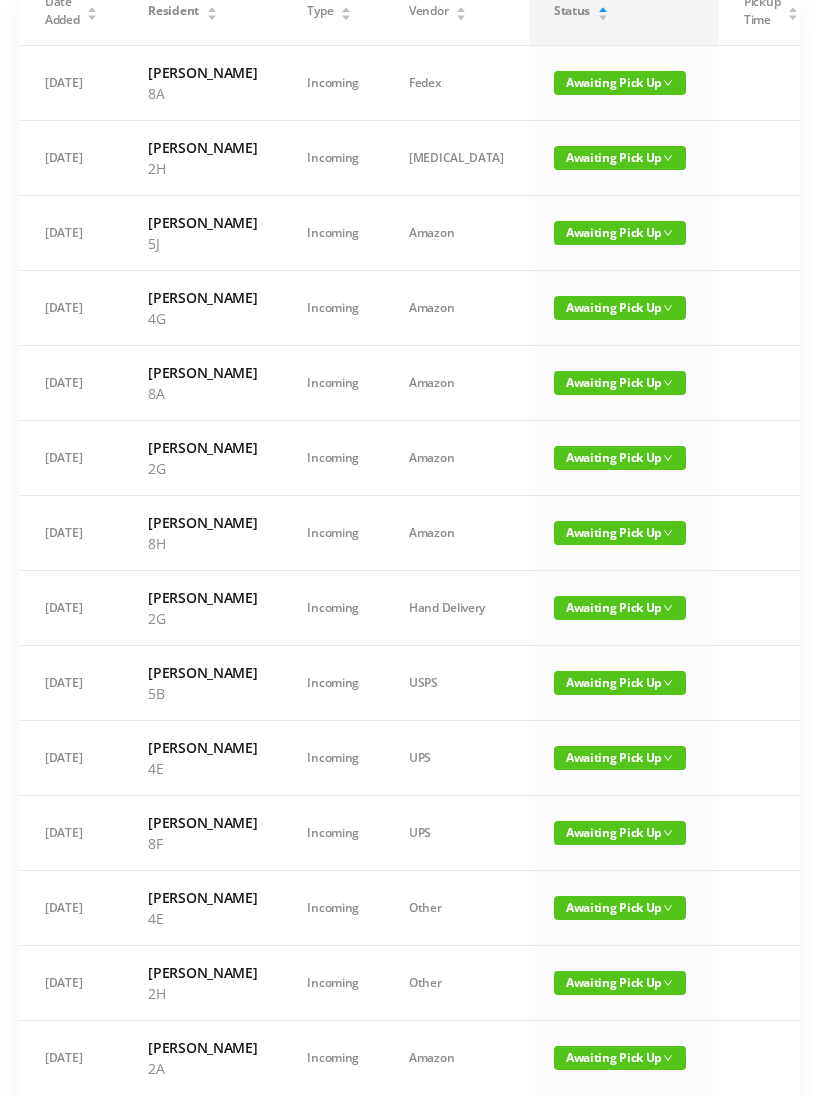 click on "Awaiting Pick Up" at bounding box center (620, 758) 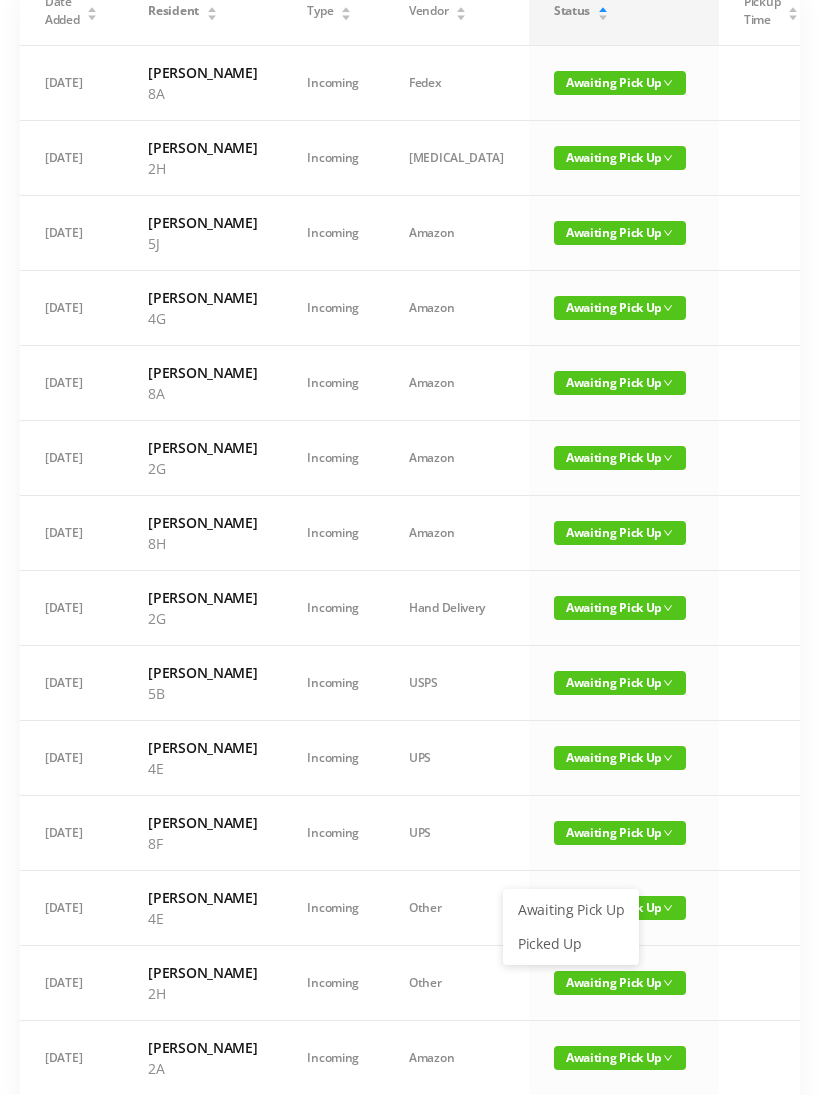 click on "Picked Up" at bounding box center [571, 944] 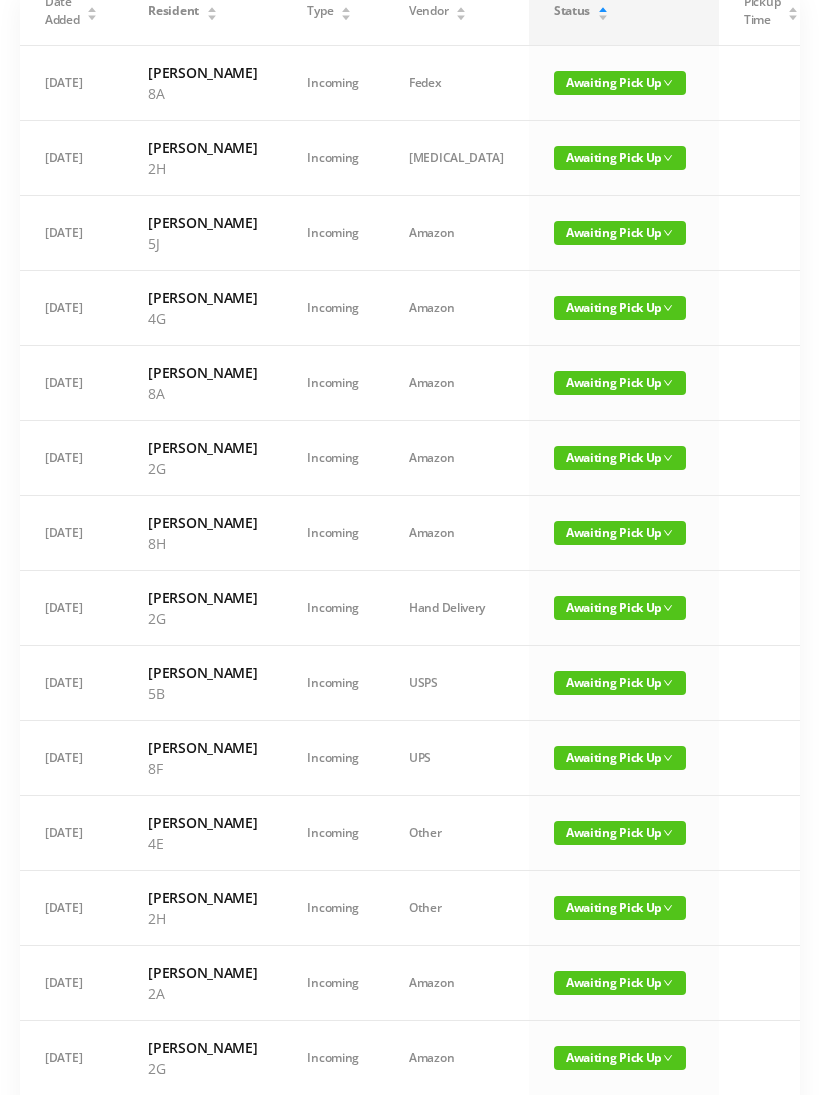 click on "Awaiting Pick Up" at bounding box center (620, 833) 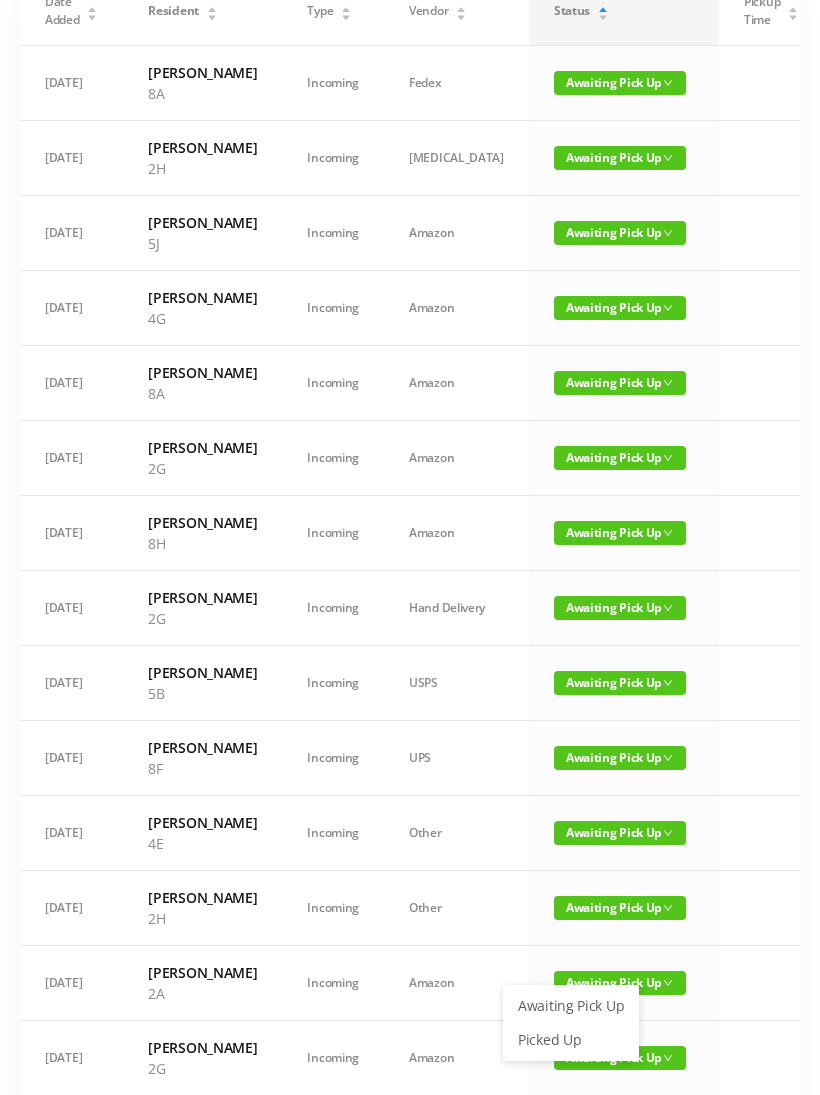 click on "Picked Up" at bounding box center [571, 1040] 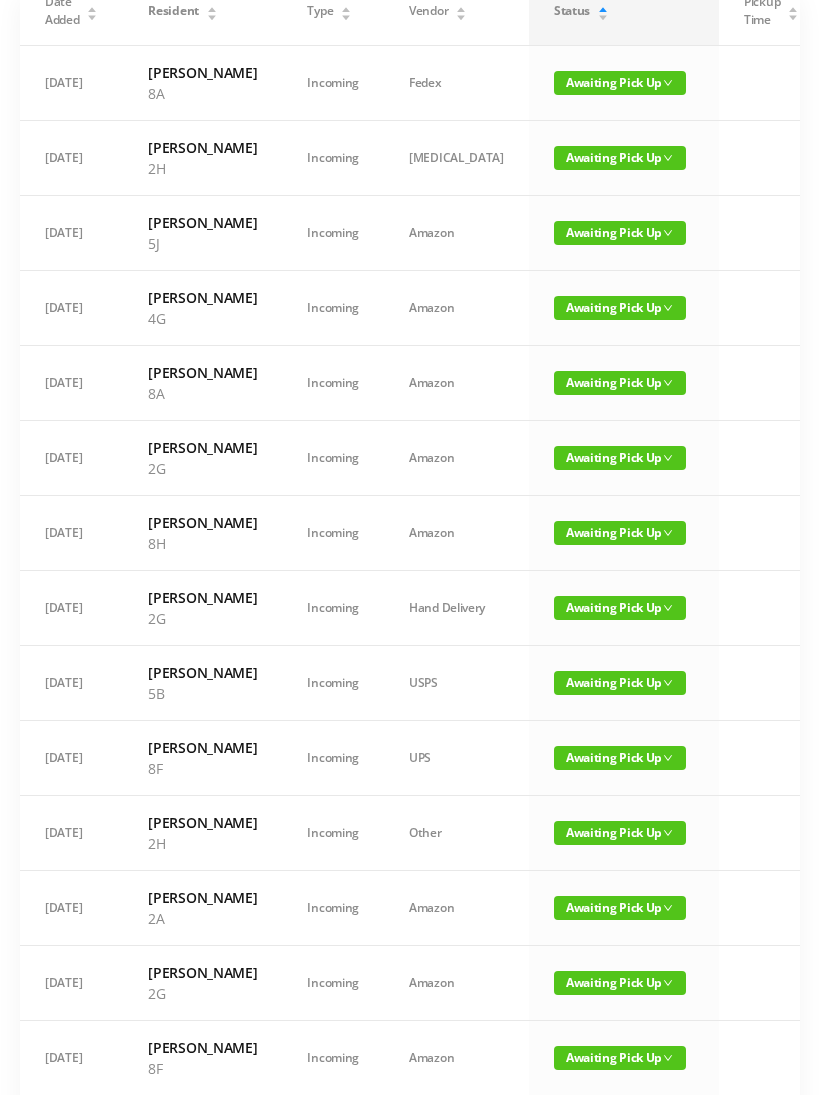 click on "Awaiting Pick Up" at bounding box center [620, 758] 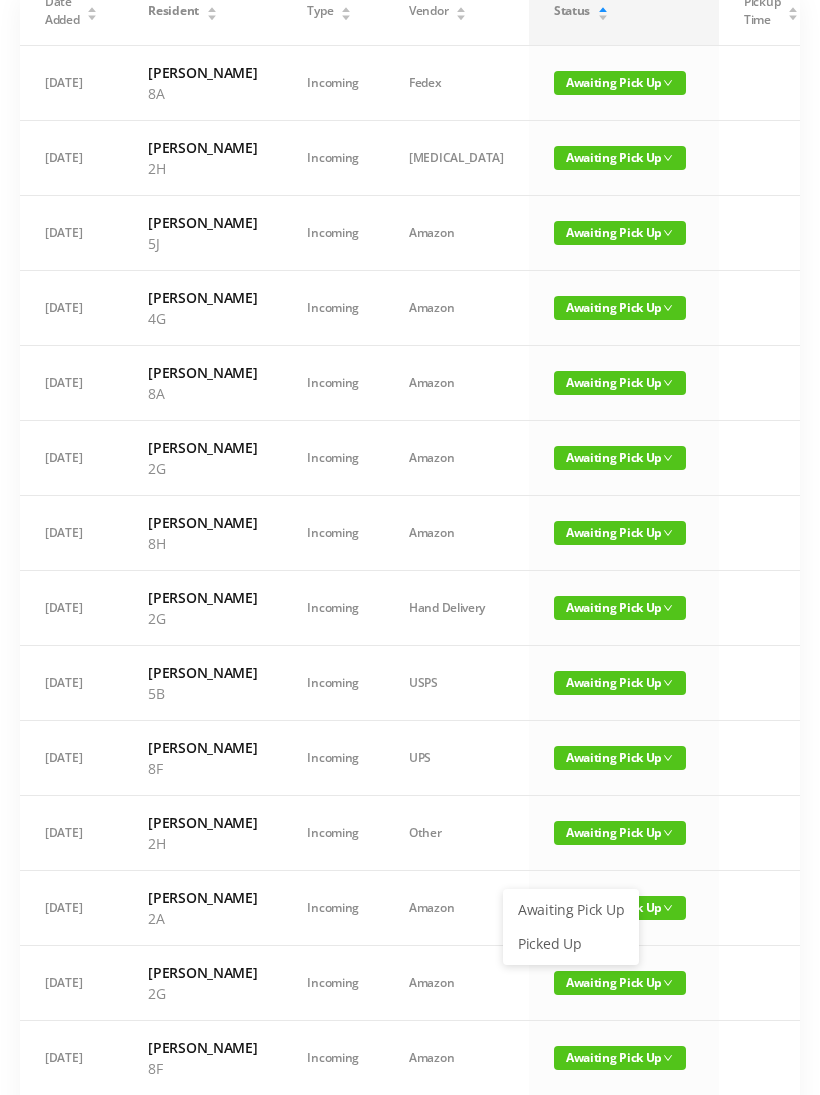 click on "Picked Up" at bounding box center [571, 944] 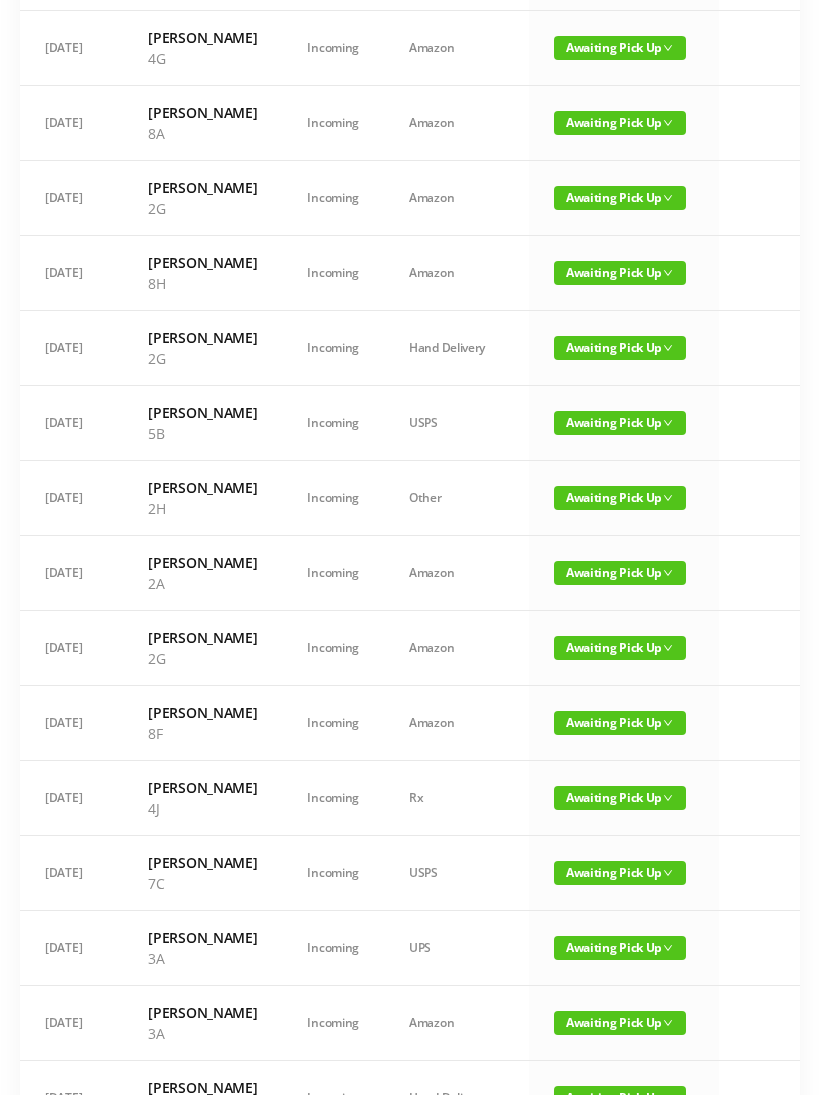 scroll, scrollTop: 476, scrollLeft: 0, axis: vertical 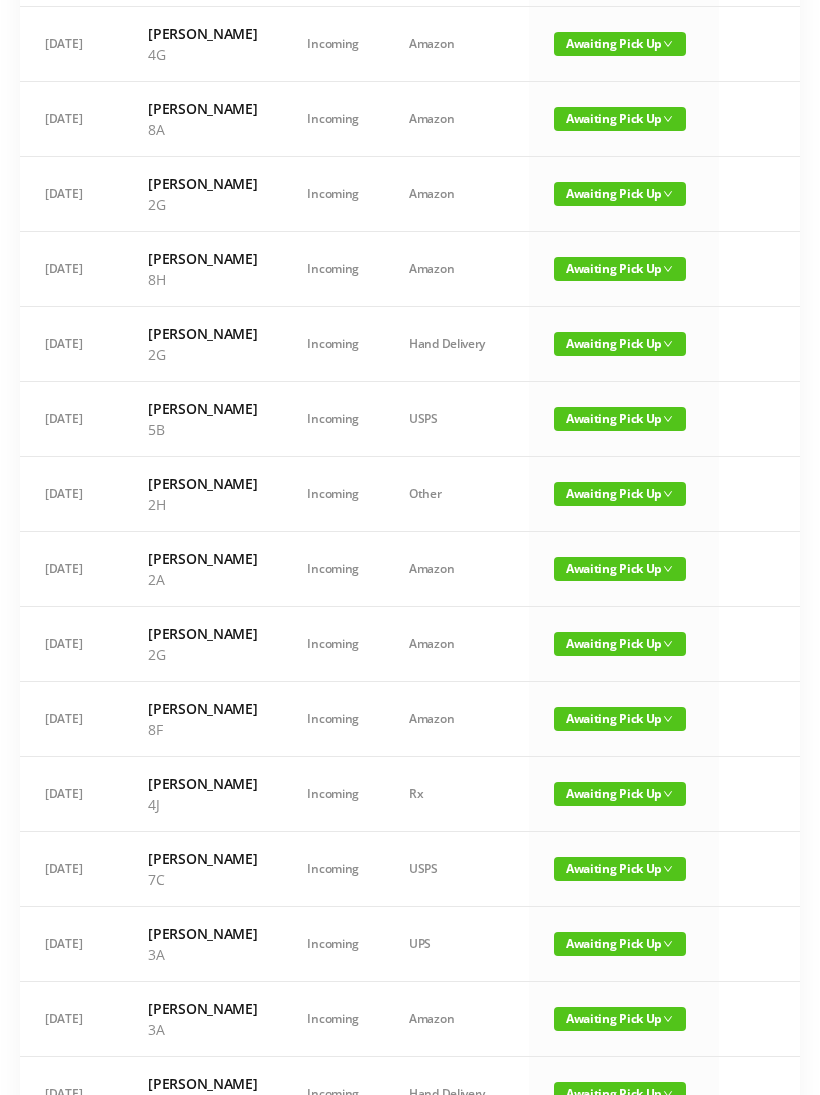 click on "Awaiting Pick Up" at bounding box center [620, 719] 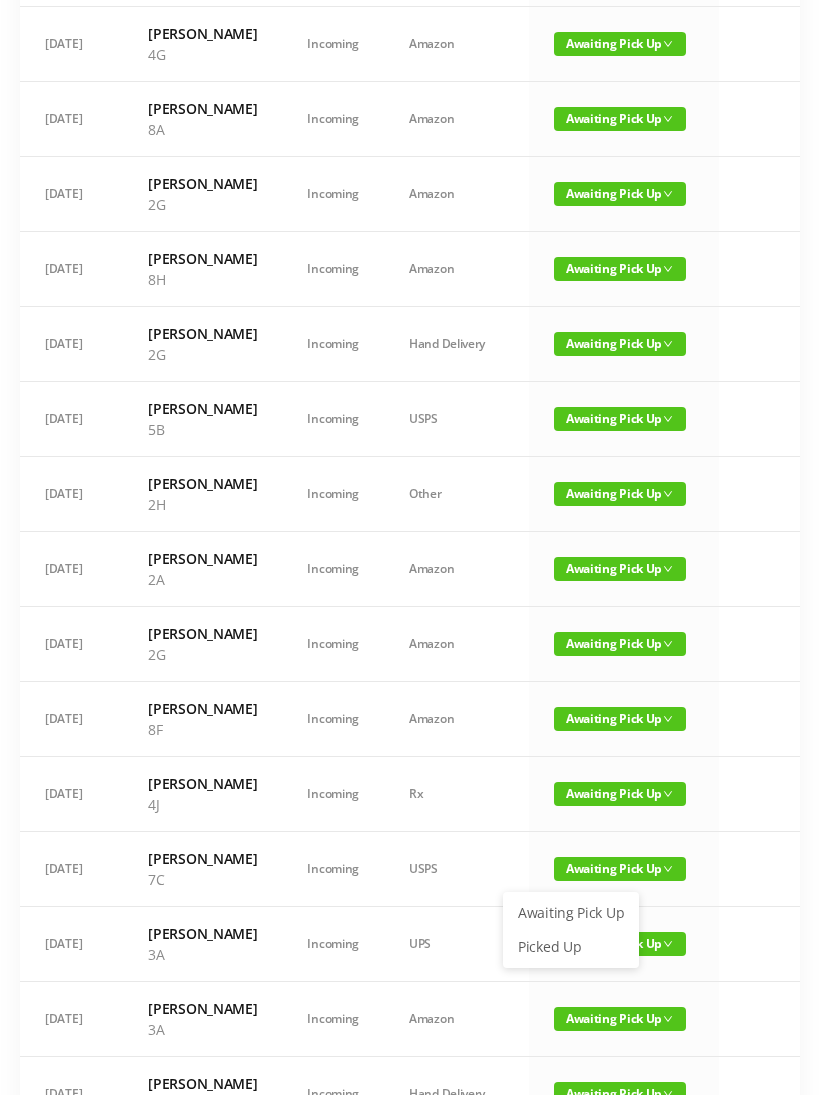 click on "Picked Up" at bounding box center [571, 947] 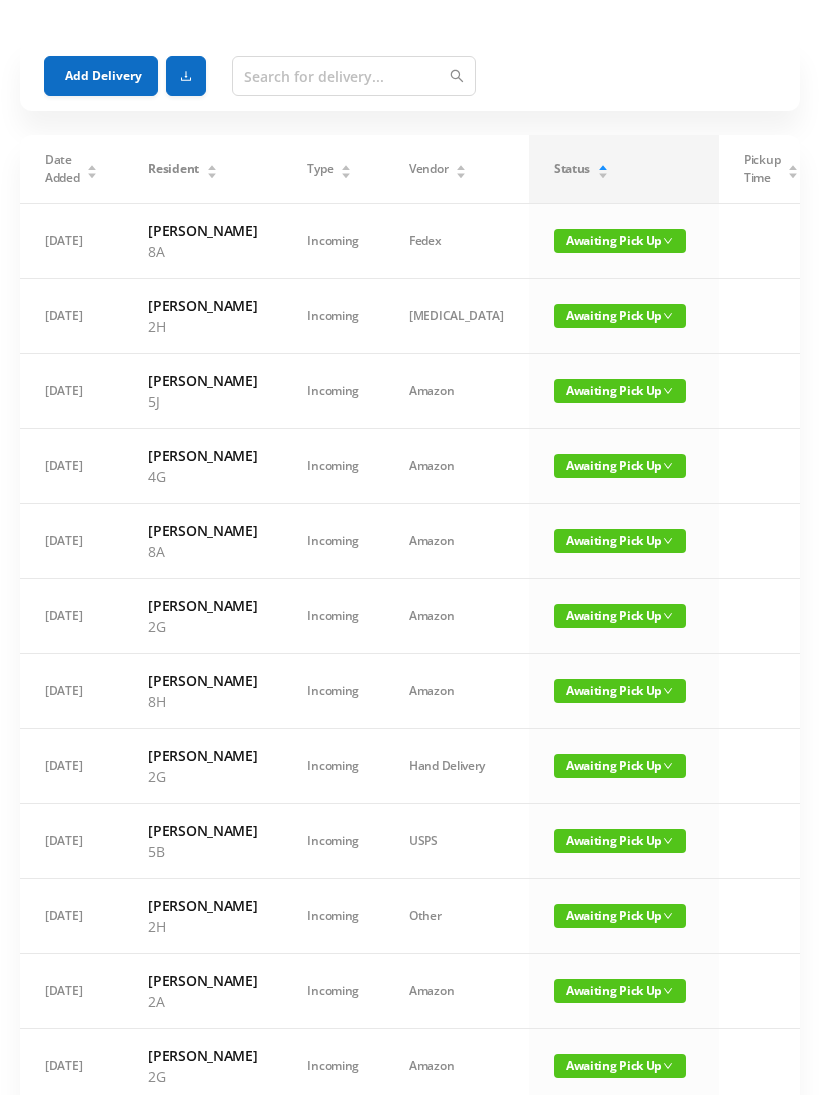 scroll, scrollTop: 0, scrollLeft: 0, axis: both 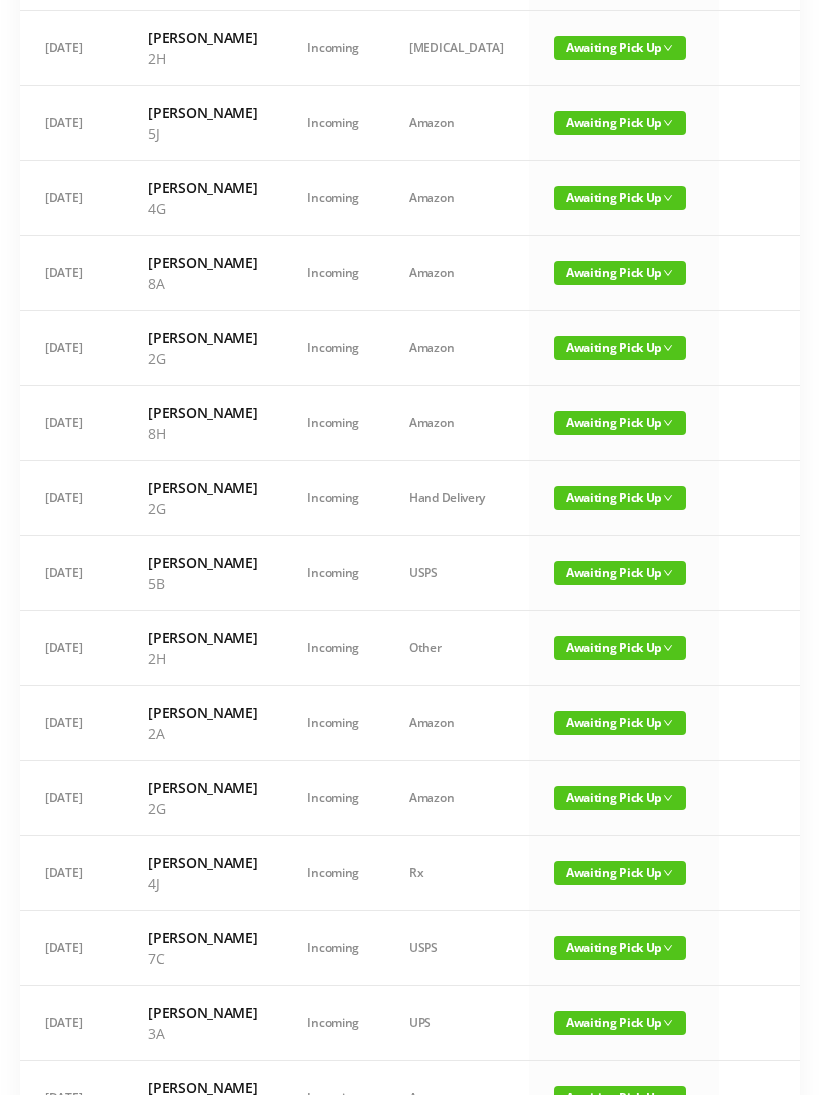 click on "Awaiting Pick Up" at bounding box center (620, 273) 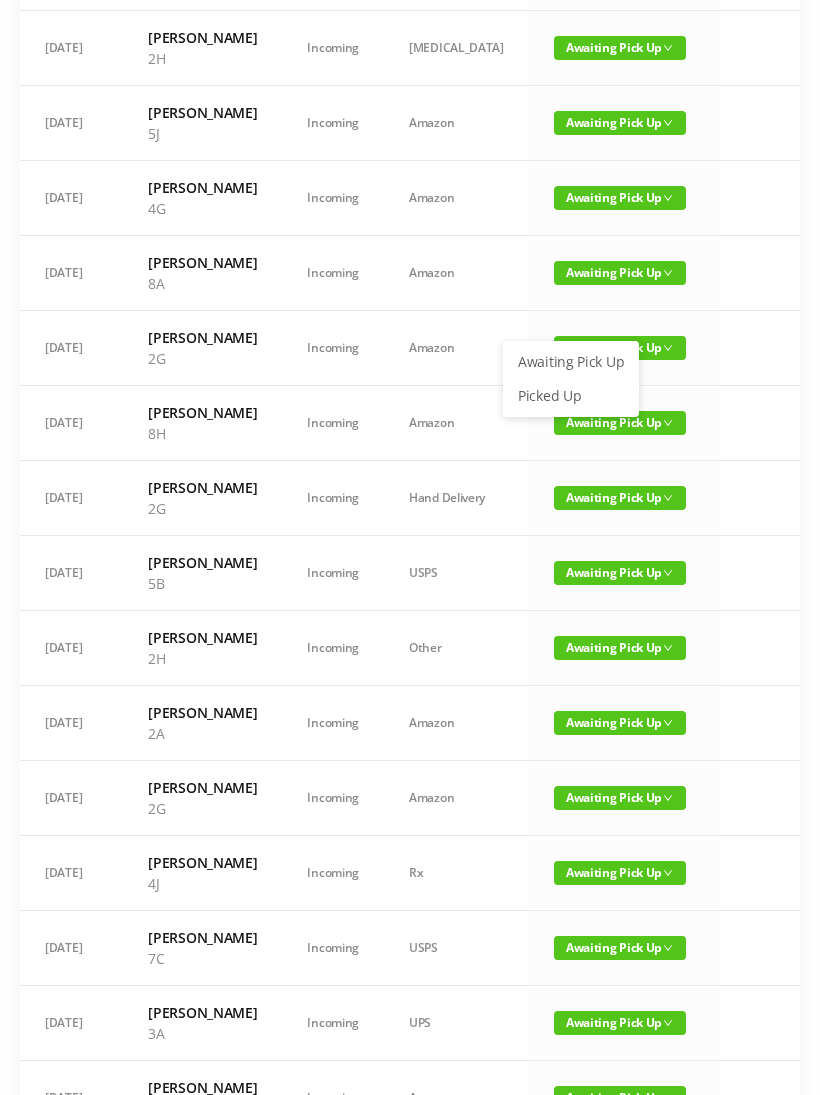 click on "Picked Up" at bounding box center [571, 396] 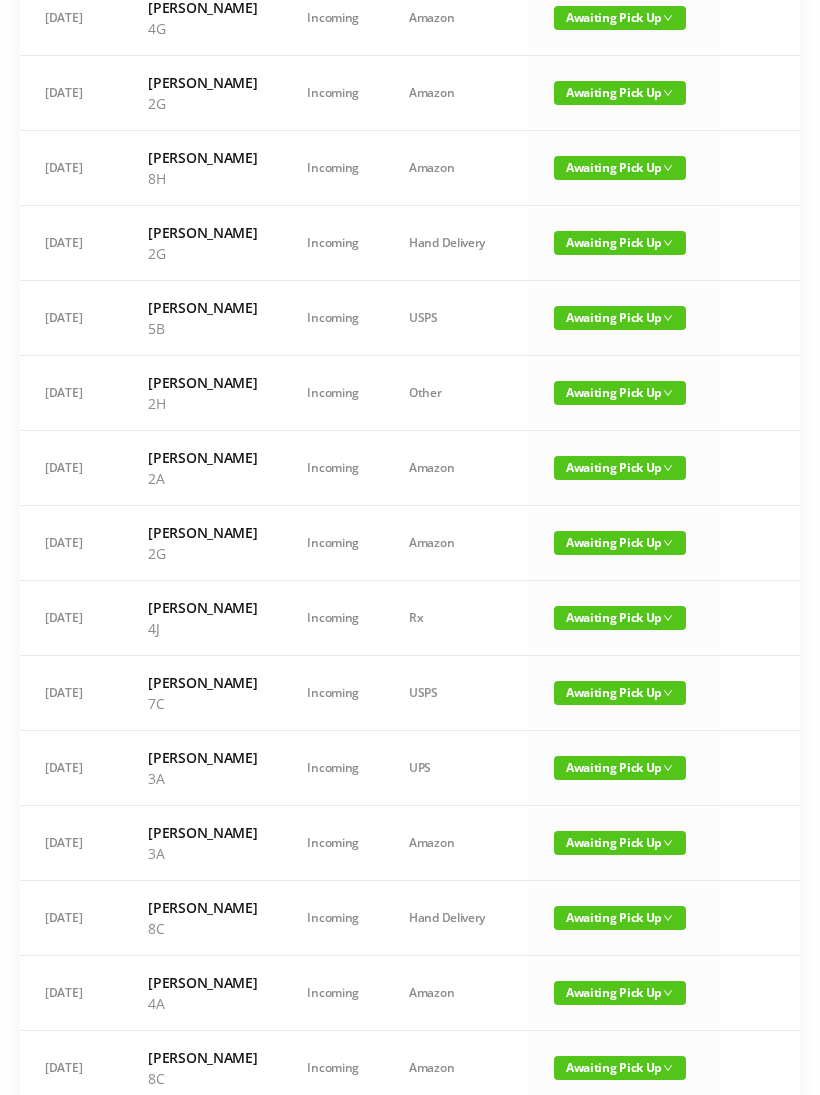 scroll, scrollTop: 502, scrollLeft: 0, axis: vertical 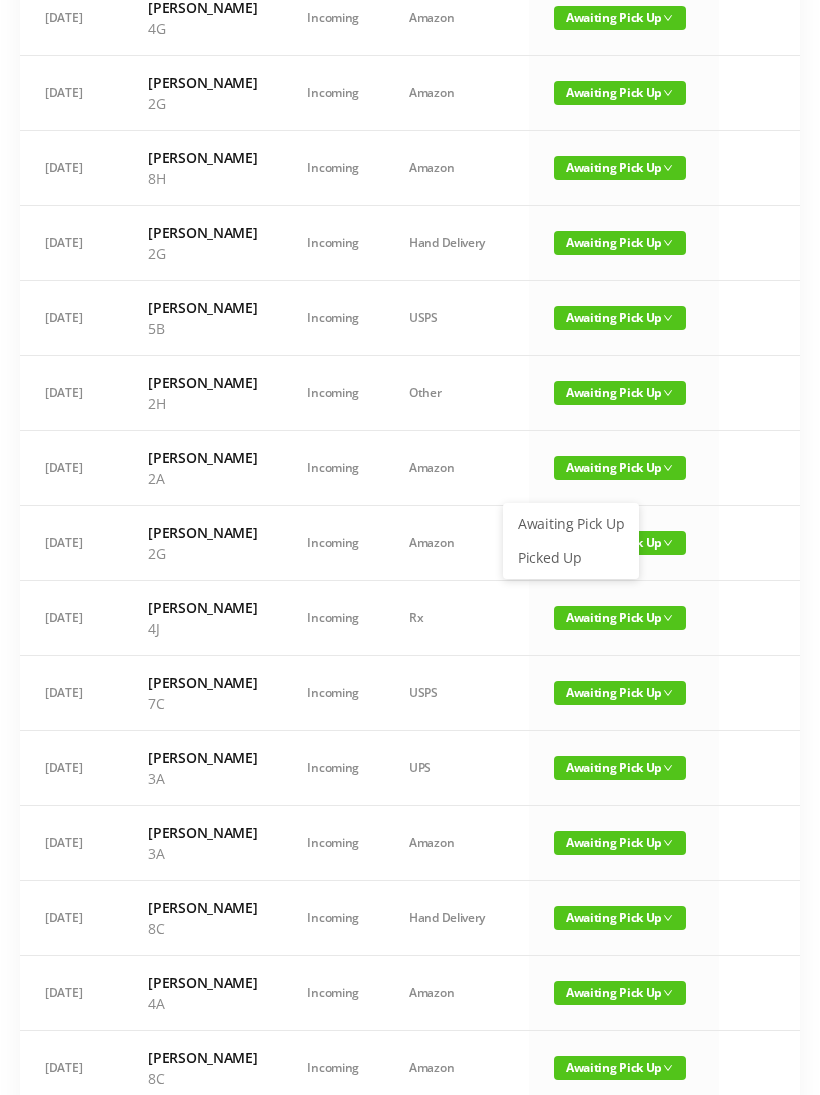 click on "Picked Up" at bounding box center [571, 558] 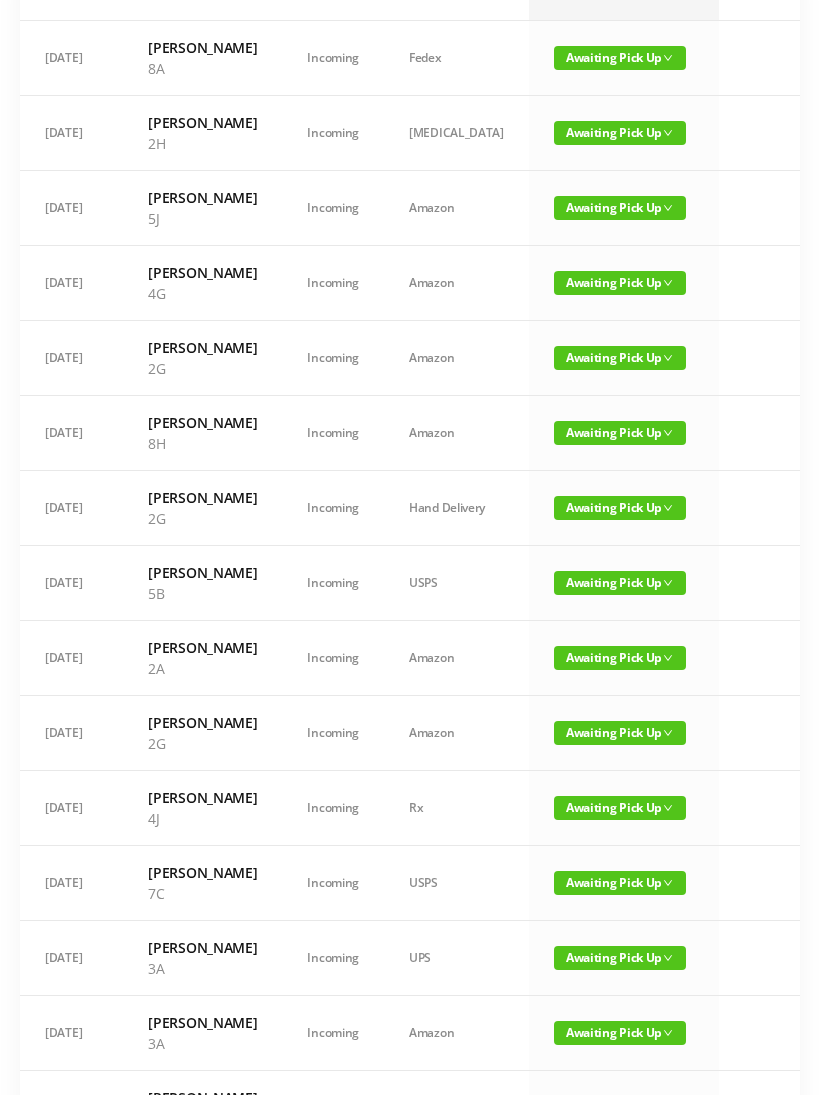 scroll, scrollTop: 237, scrollLeft: 0, axis: vertical 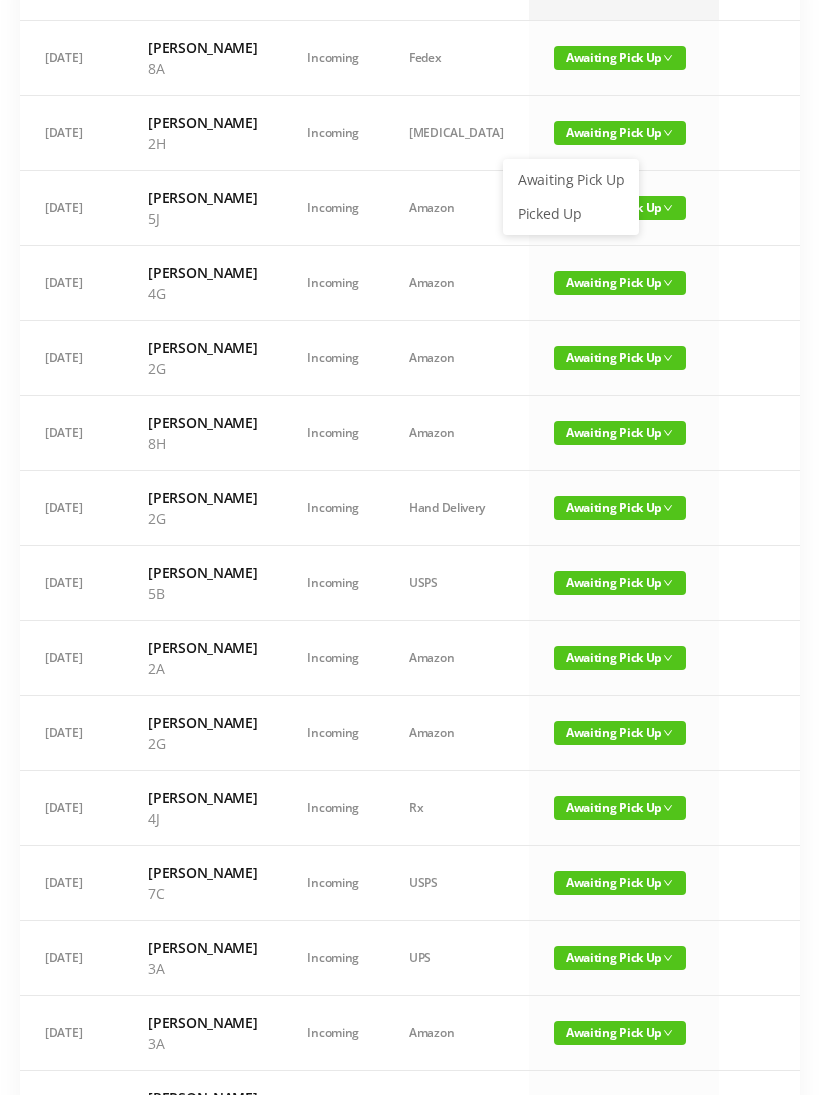 click on "Picked Up" at bounding box center [571, 214] 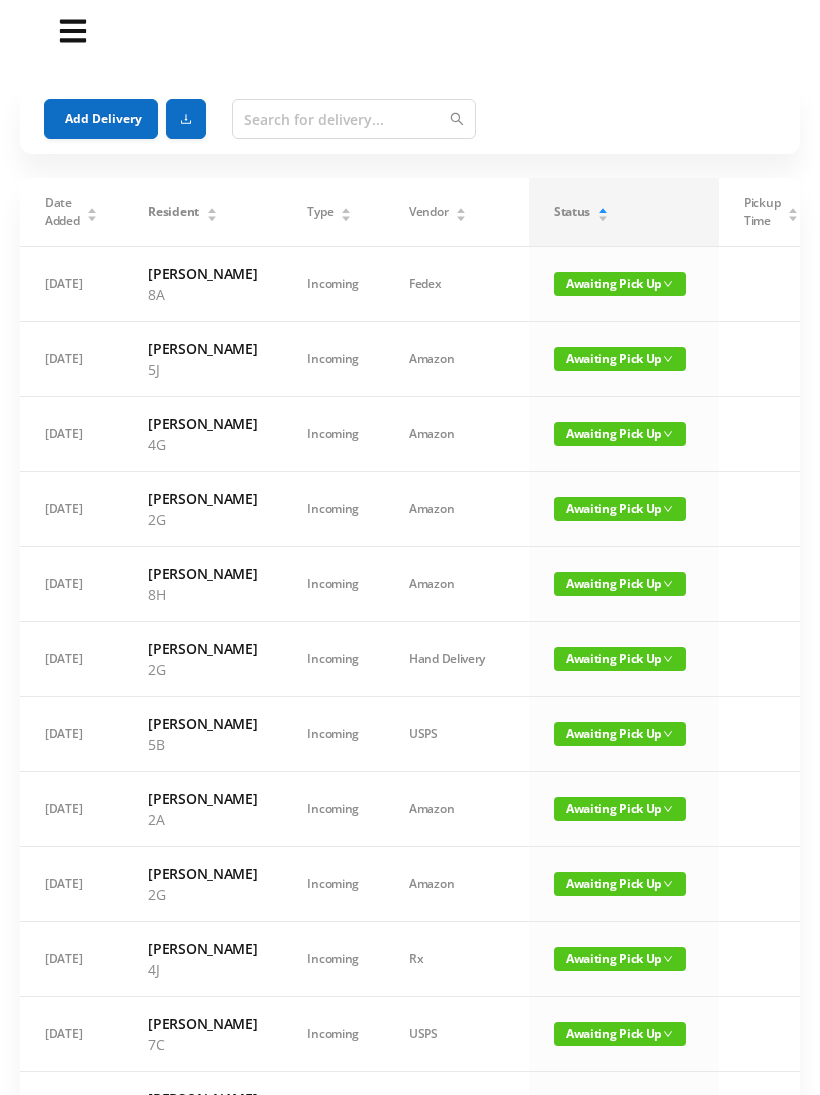 scroll, scrollTop: 12, scrollLeft: 0, axis: vertical 